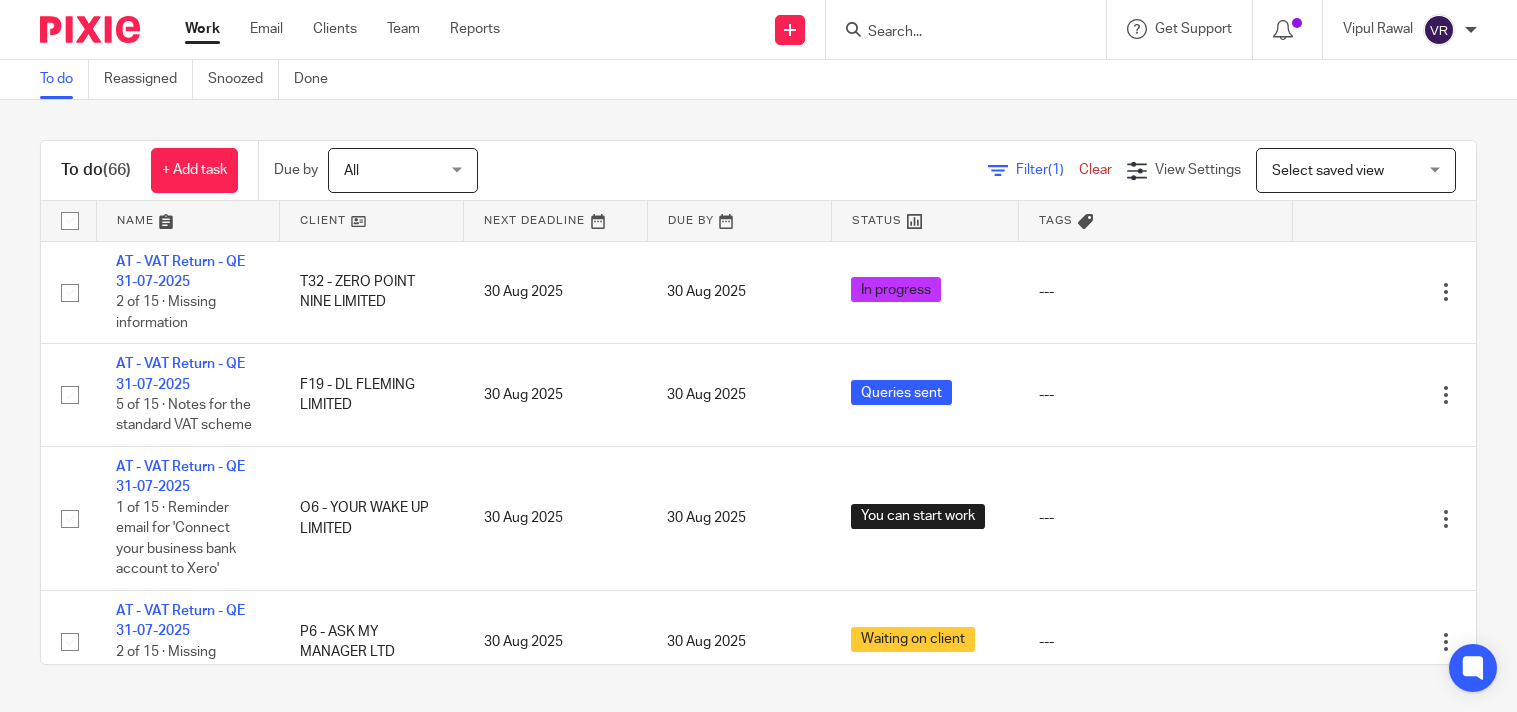 scroll, scrollTop: 0, scrollLeft: 0, axis: both 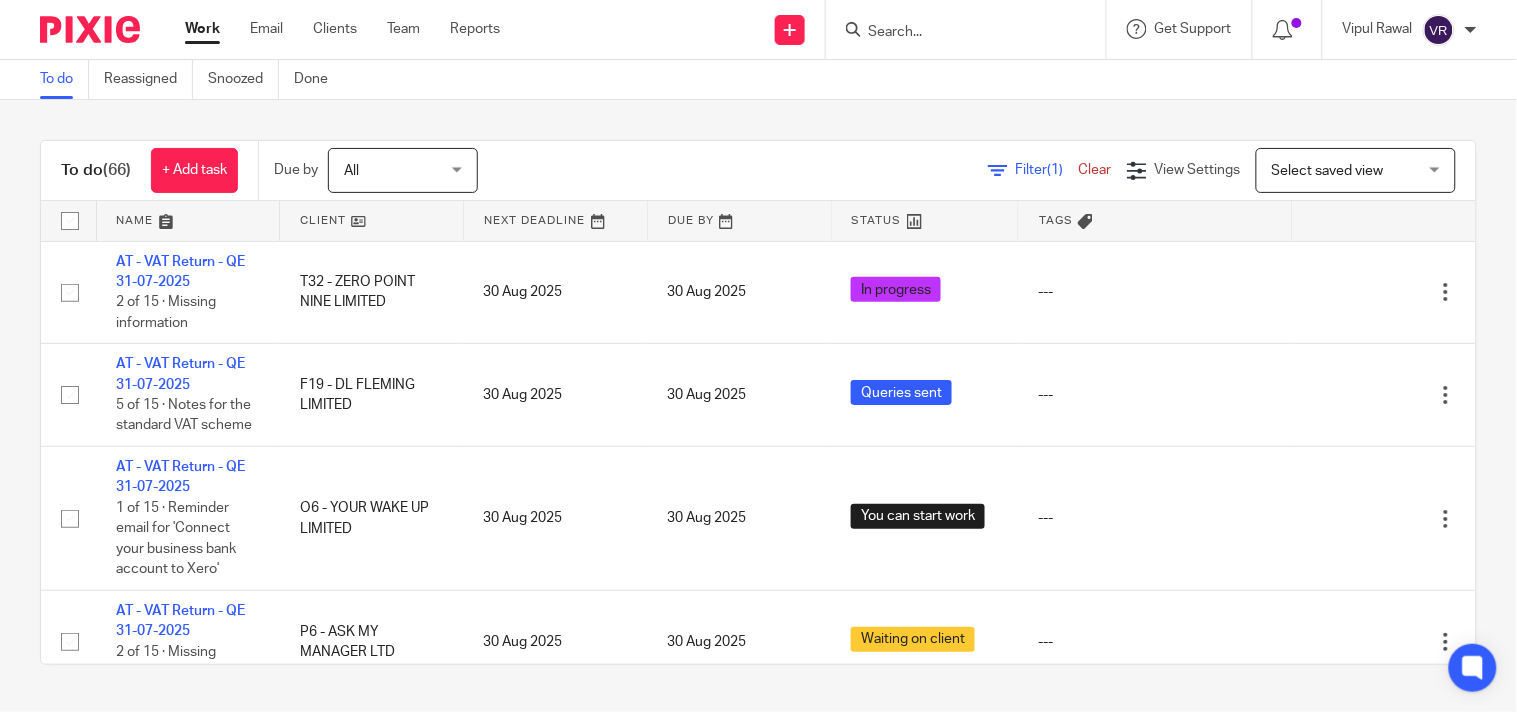 click on "Work
Email
Clients
Team
Reports
Work
Email
Clients
Team
Reports
Settings" at bounding box center (347, 29) 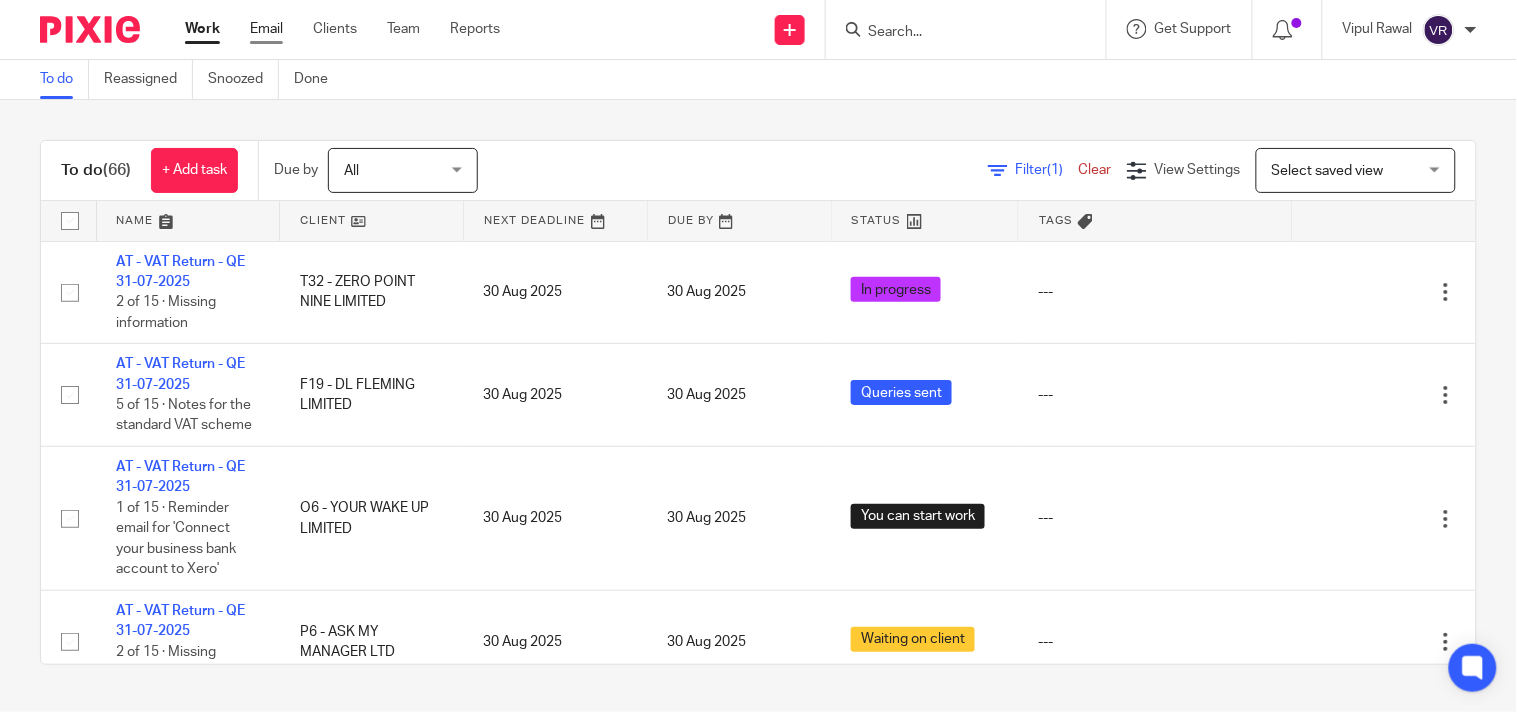 click on "Email" at bounding box center [266, 29] 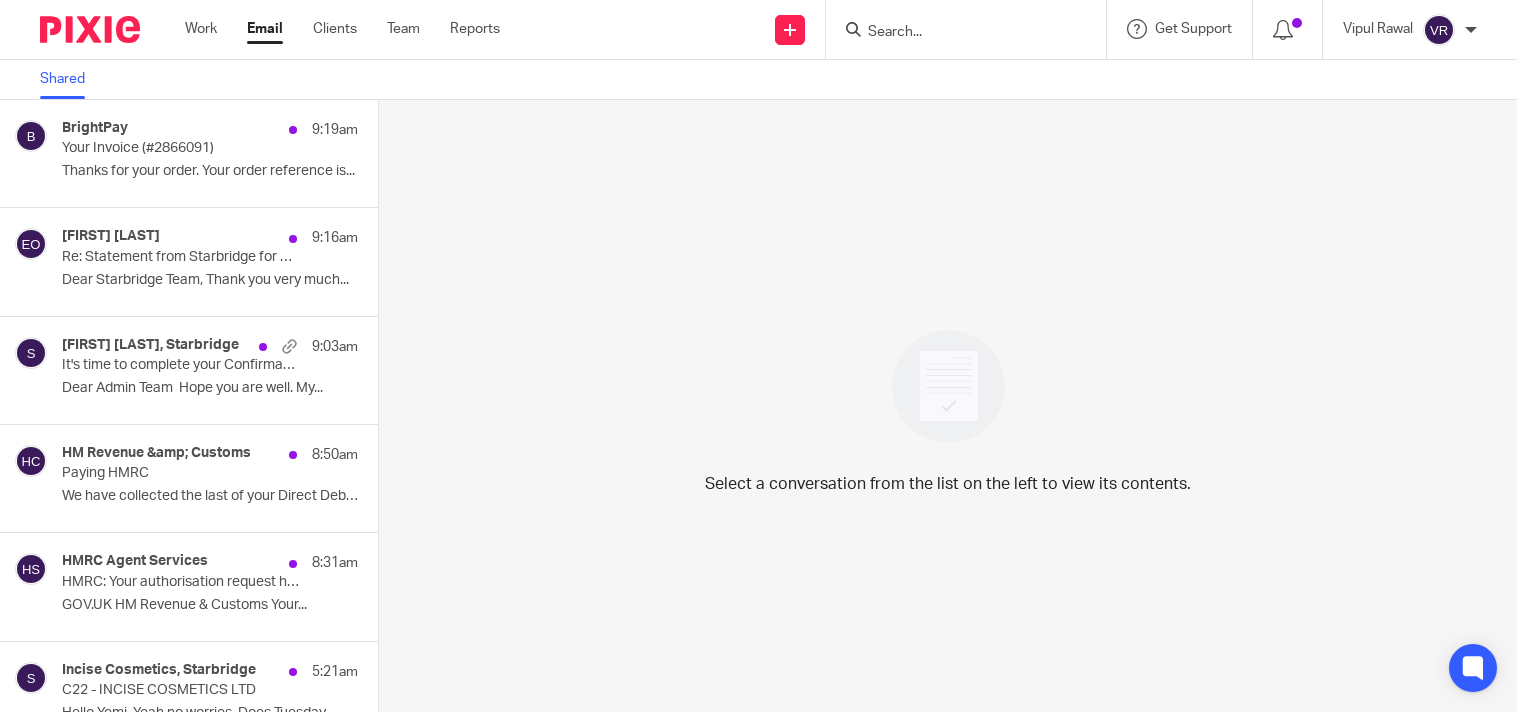 scroll, scrollTop: 0, scrollLeft: 0, axis: both 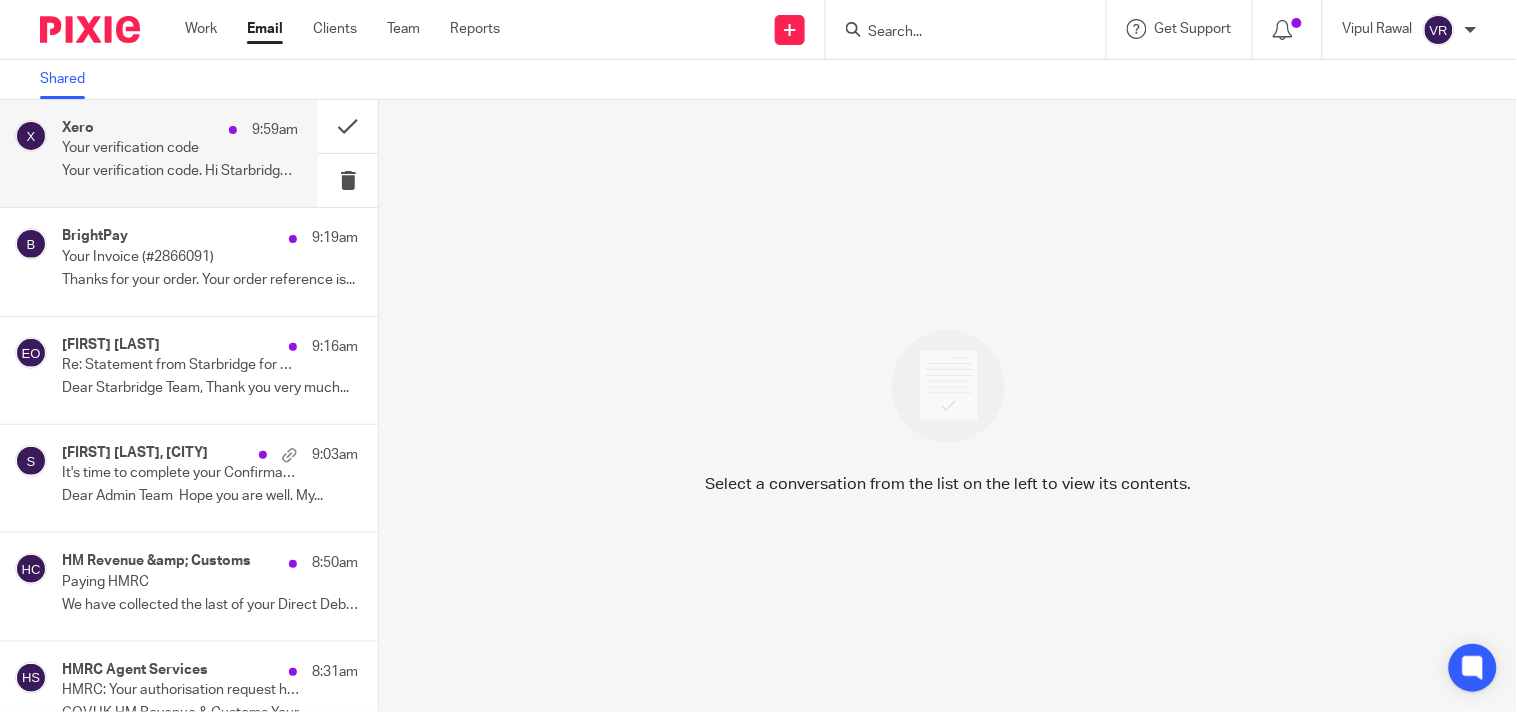 click on "Xero
9:59am" at bounding box center (180, 130) 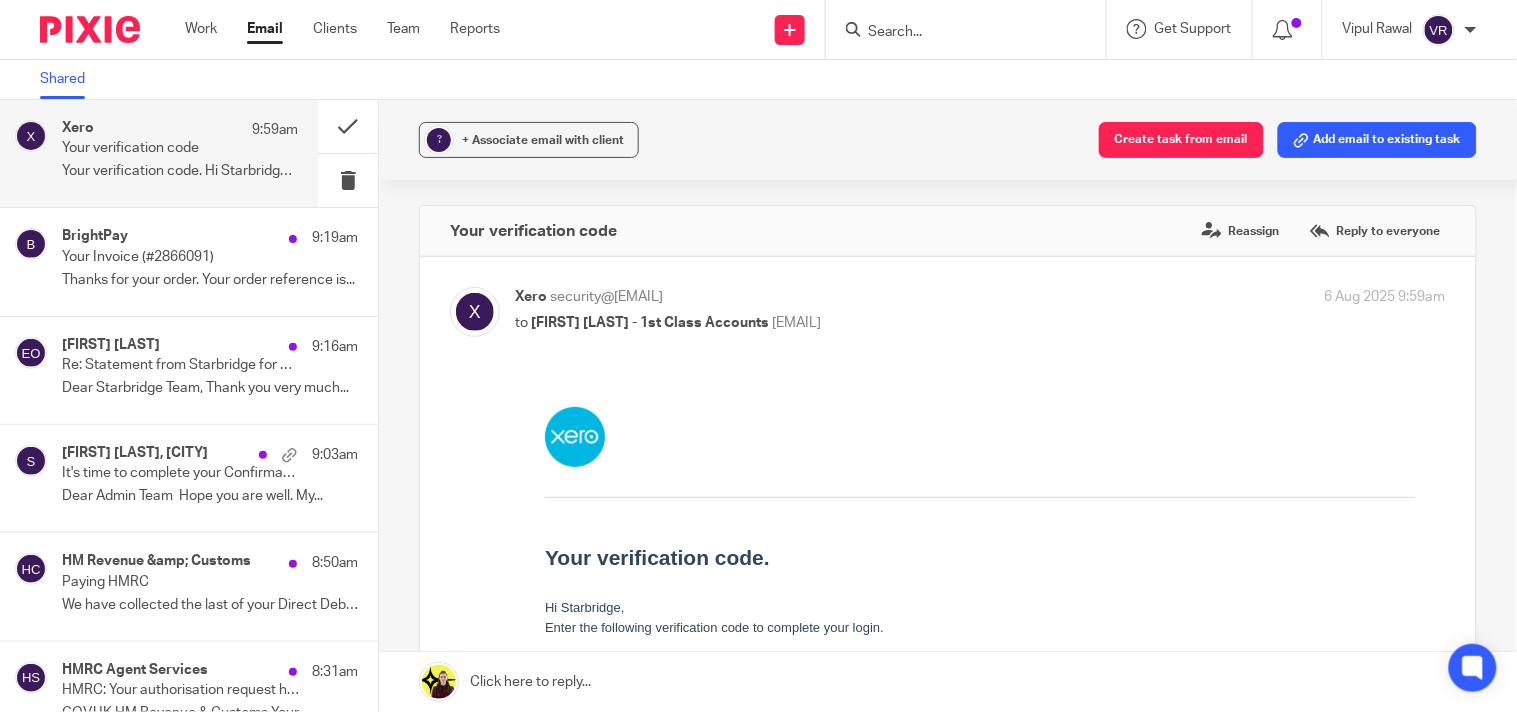 scroll, scrollTop: 0, scrollLeft: 0, axis: both 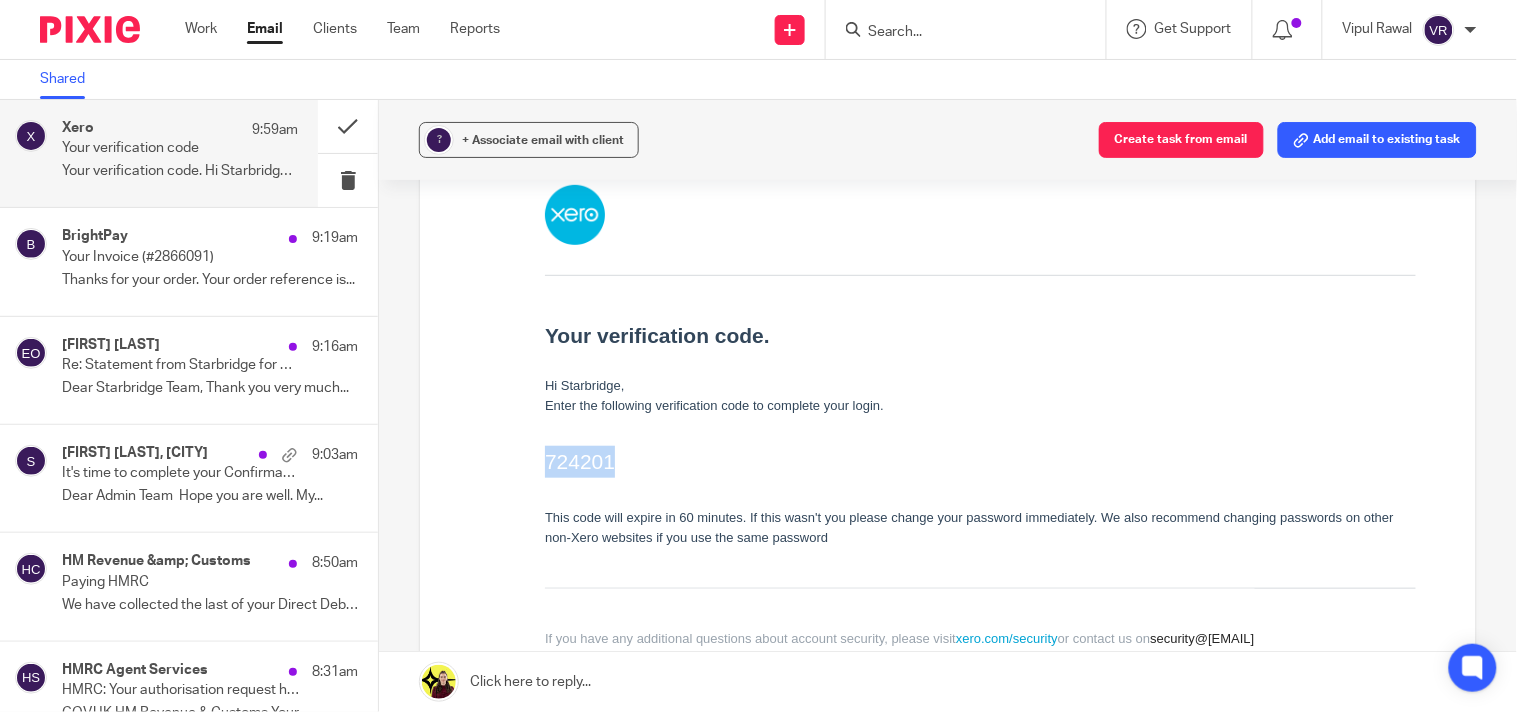 drag, startPoint x: 547, startPoint y: 459, endPoint x: 630, endPoint y: 463, distance: 83.09633 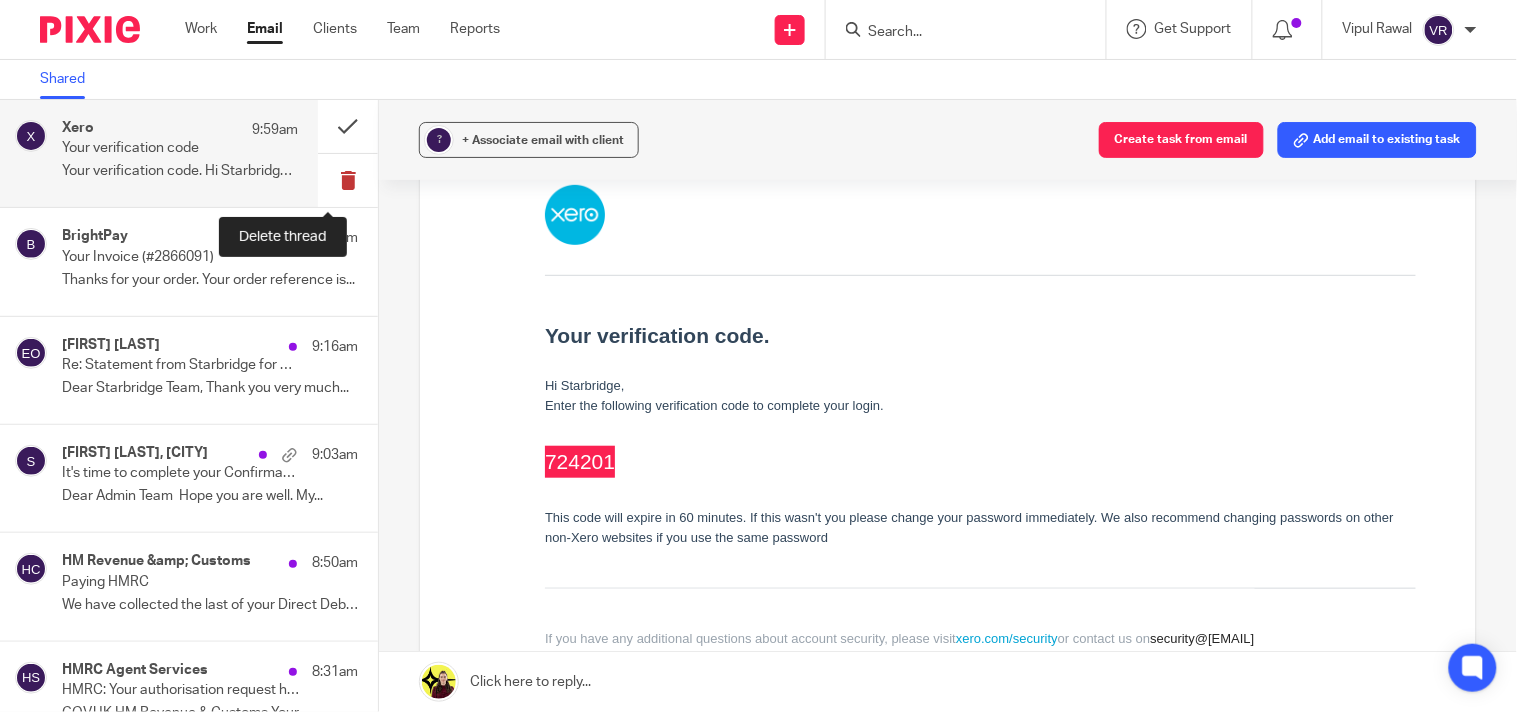 click at bounding box center [348, 180] 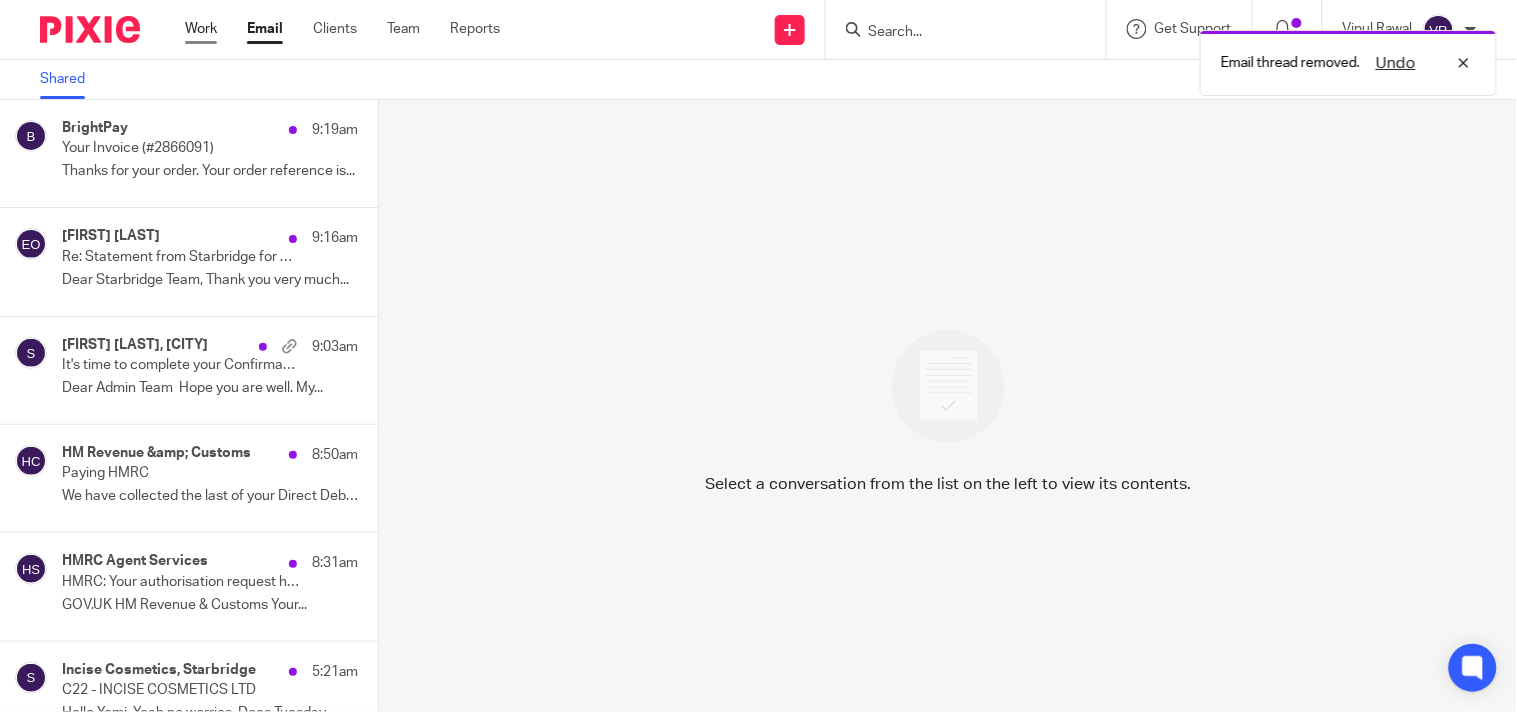 click on "Work" at bounding box center (201, 29) 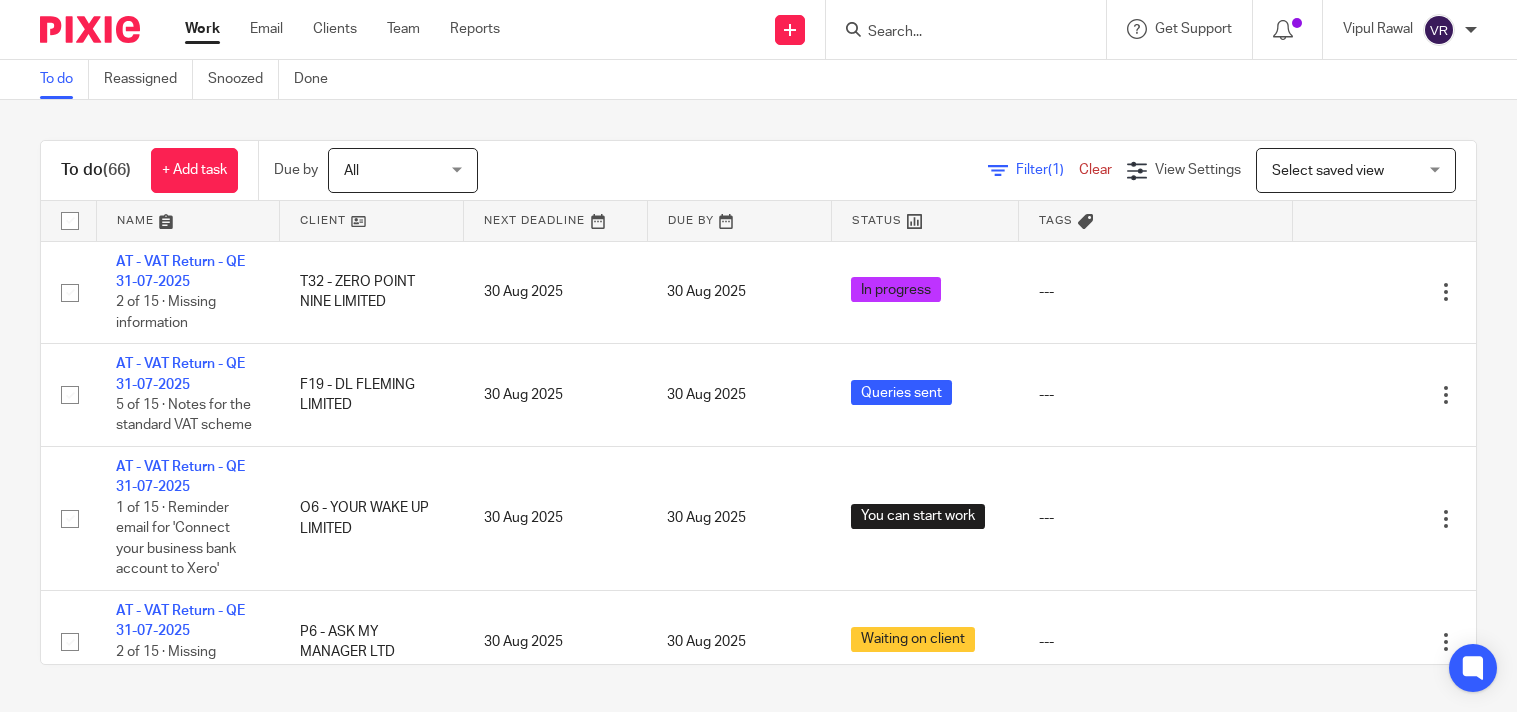 scroll, scrollTop: 0, scrollLeft: 0, axis: both 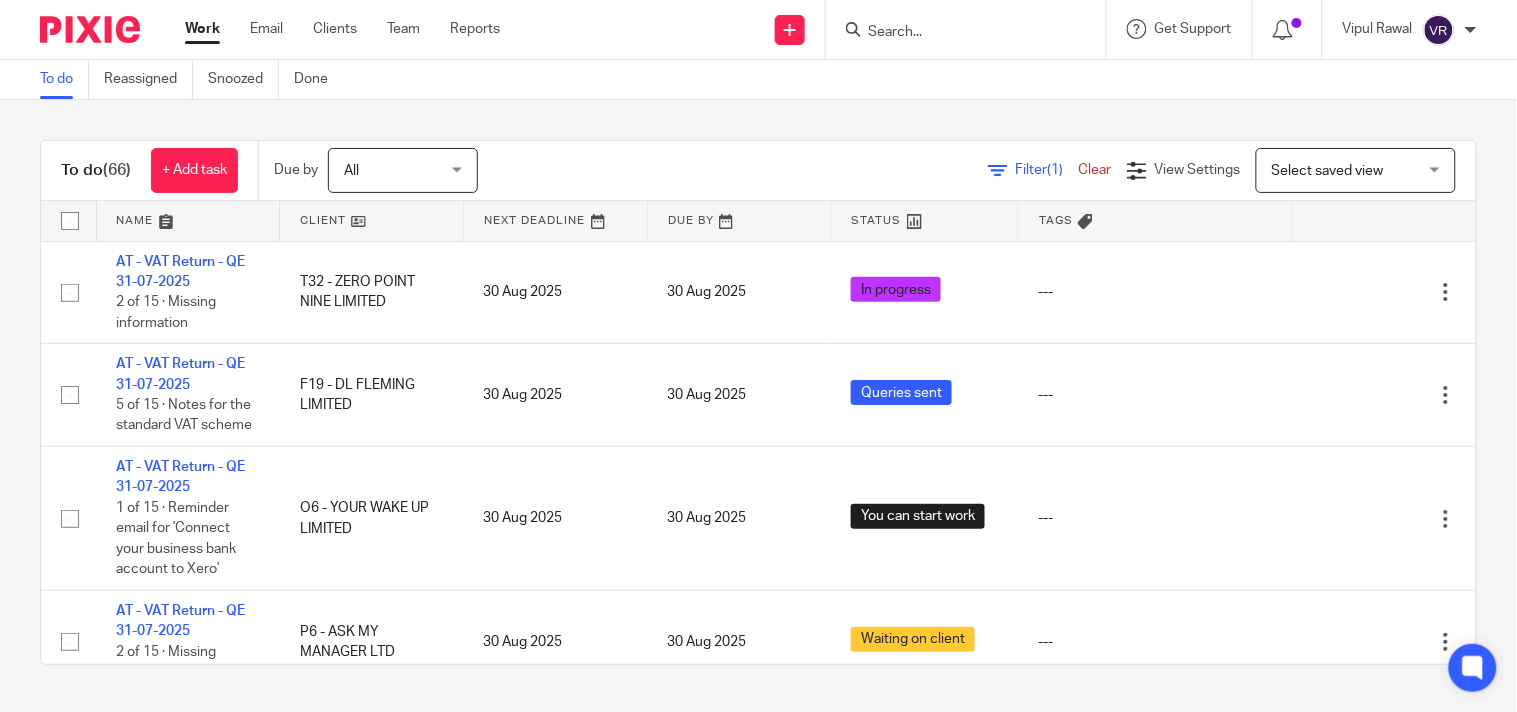 click on "To do
(66)   + Add task    Due by
All
All
Today
Tomorrow
This week
Next week
This month
Next month
All
all     Filter
(1) Clear     View Settings   View Settings     (1) Filters   Clear   Save     Manage saved views
Select saved view
Select saved view
Select saved view
All tasks
Cs01
Dormant
No dormant, utrs
Paye reg
Ready to file
Vat reg
Name     Client     Next Deadline     Due By     Status   Tags       AT - VAT Return - QE 31-07-2025
T32 - ZERO POINT NINE LIMITED
30 Aug 2025" at bounding box center (758, 402) 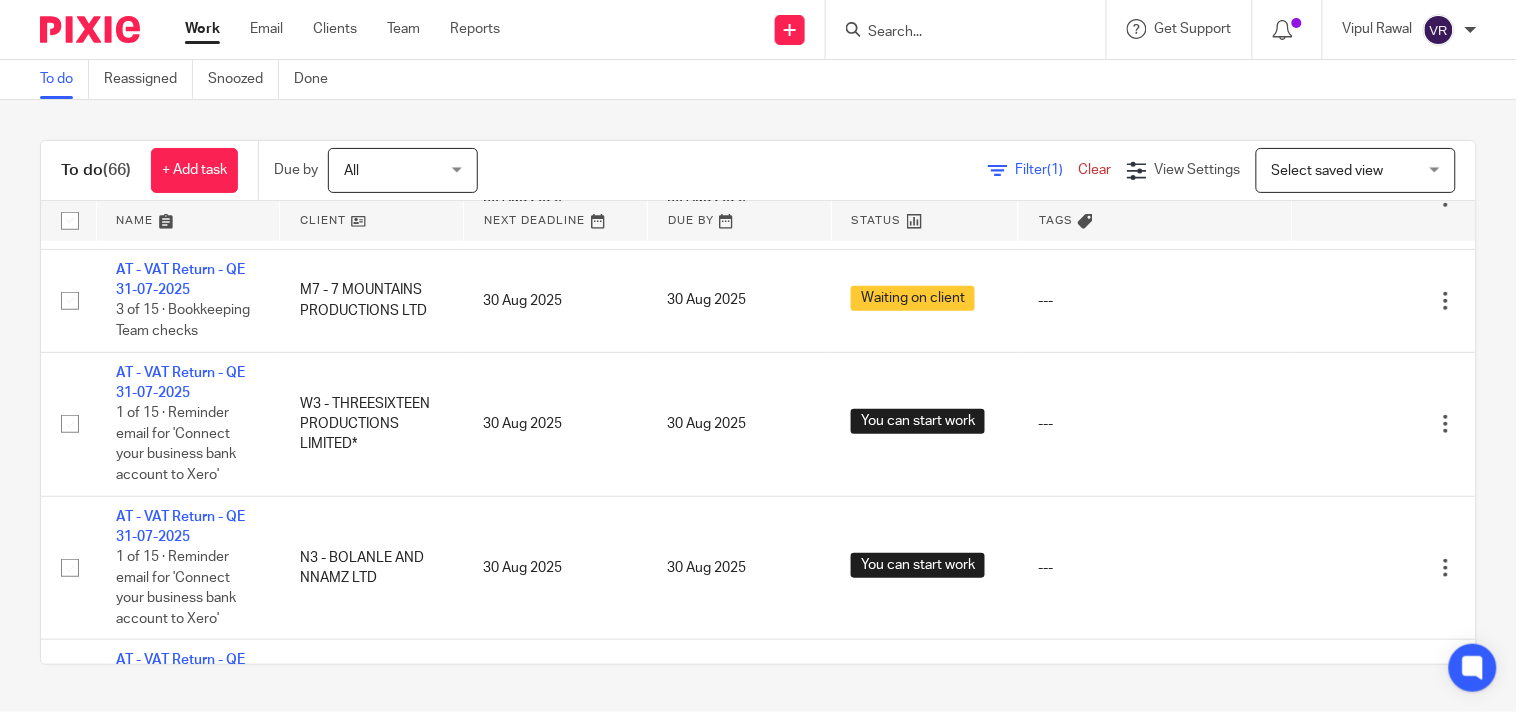 scroll, scrollTop: 666, scrollLeft: 0, axis: vertical 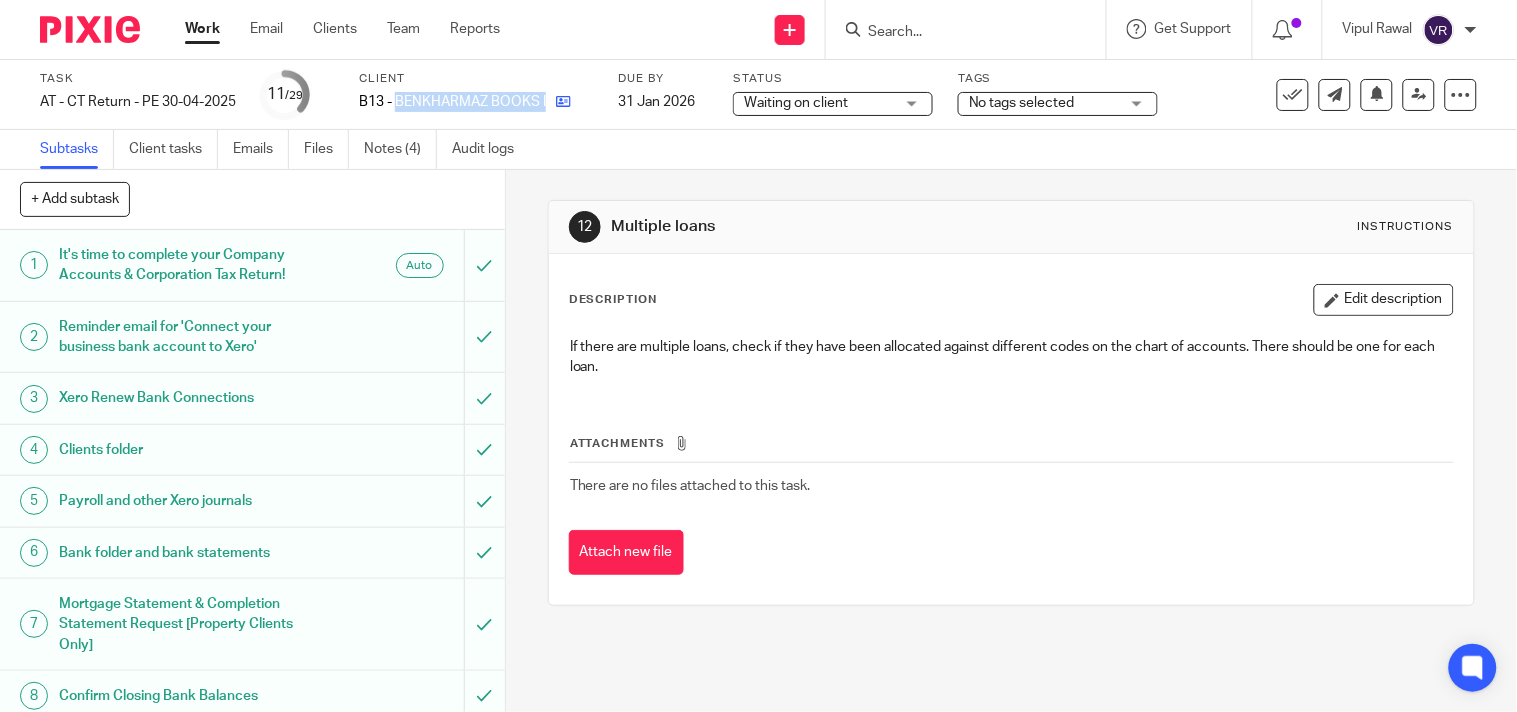 drag, startPoint x: 400, startPoint y: 97, endPoint x: 548, endPoint y: 102, distance: 148.08444 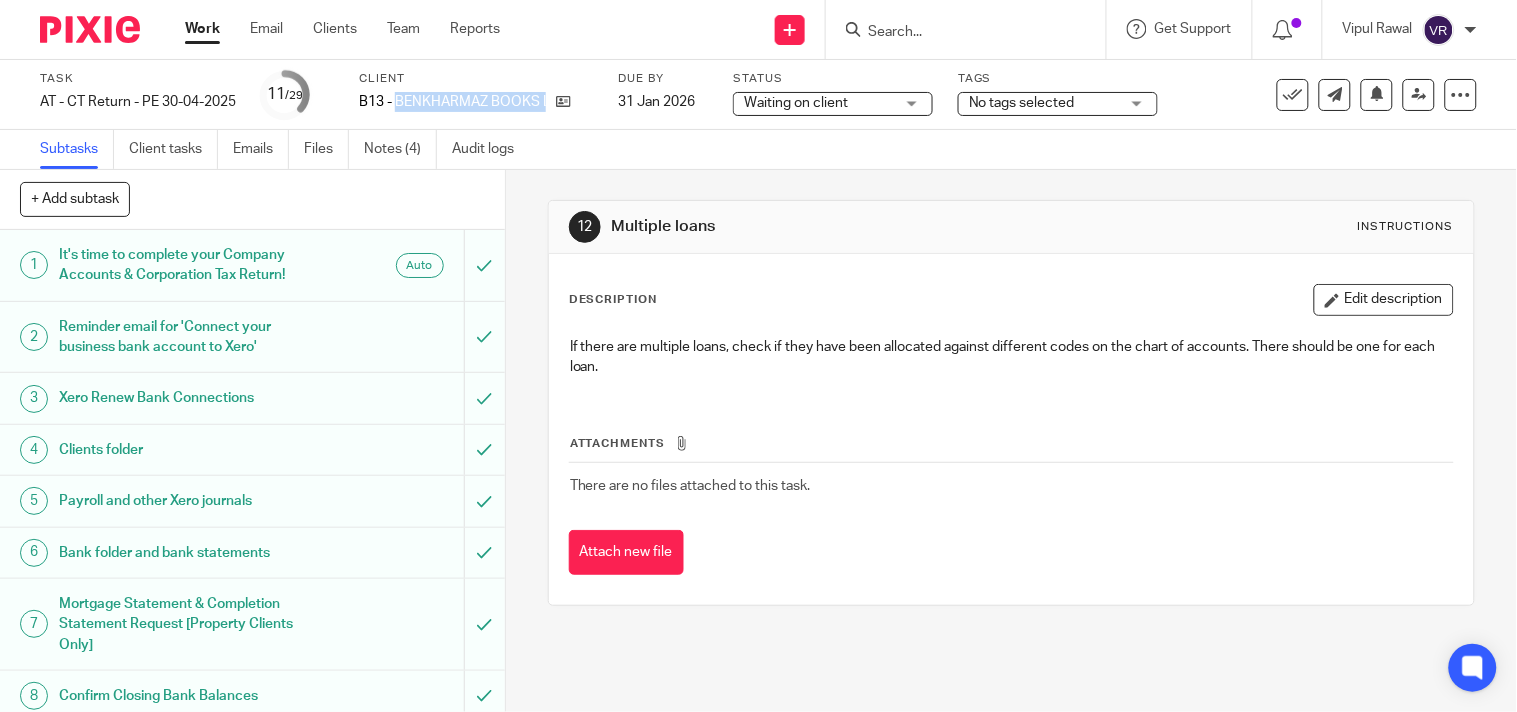 copy on "BENKHARMAZ BOOKS LTD" 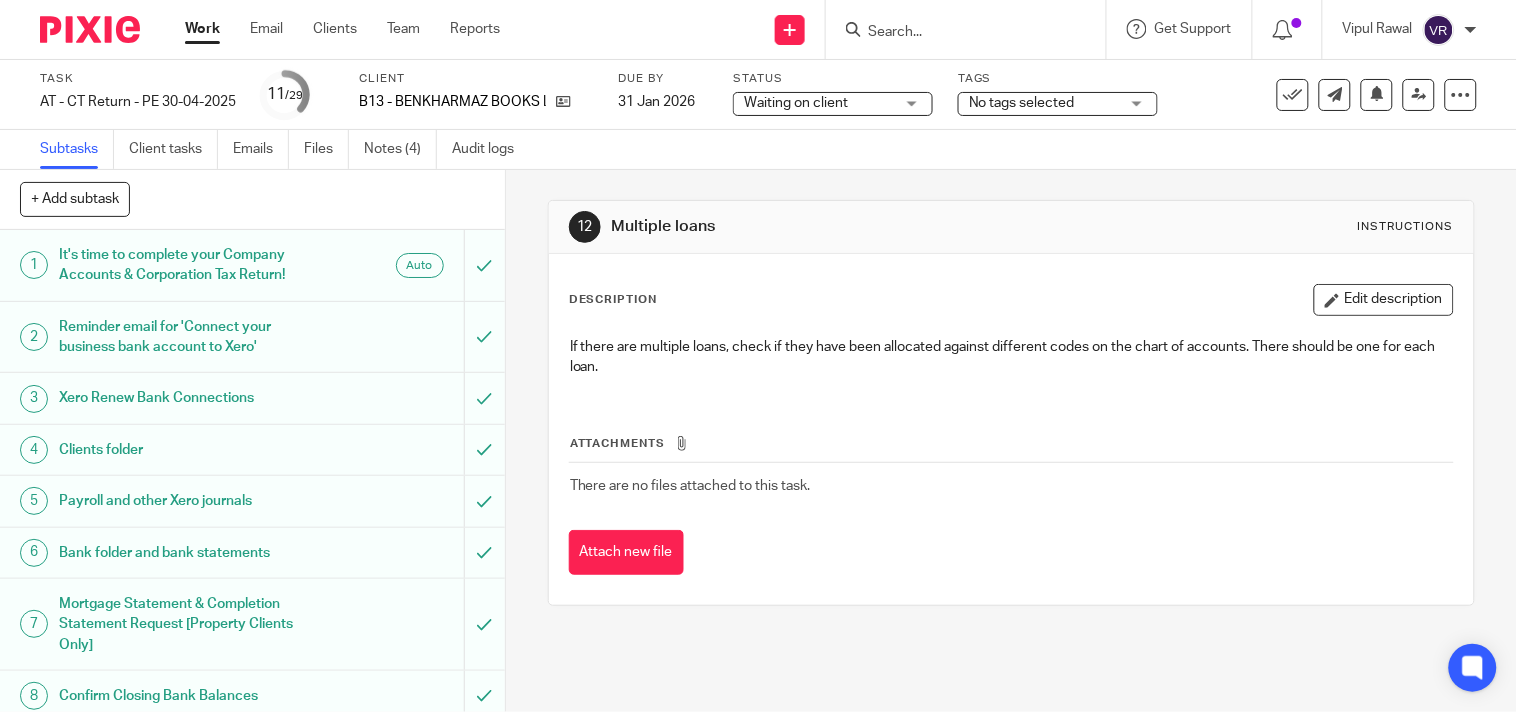 click on "Subtasks
Client tasks
Emails
Files
Notes (4)
Audit logs" at bounding box center (758, 150) 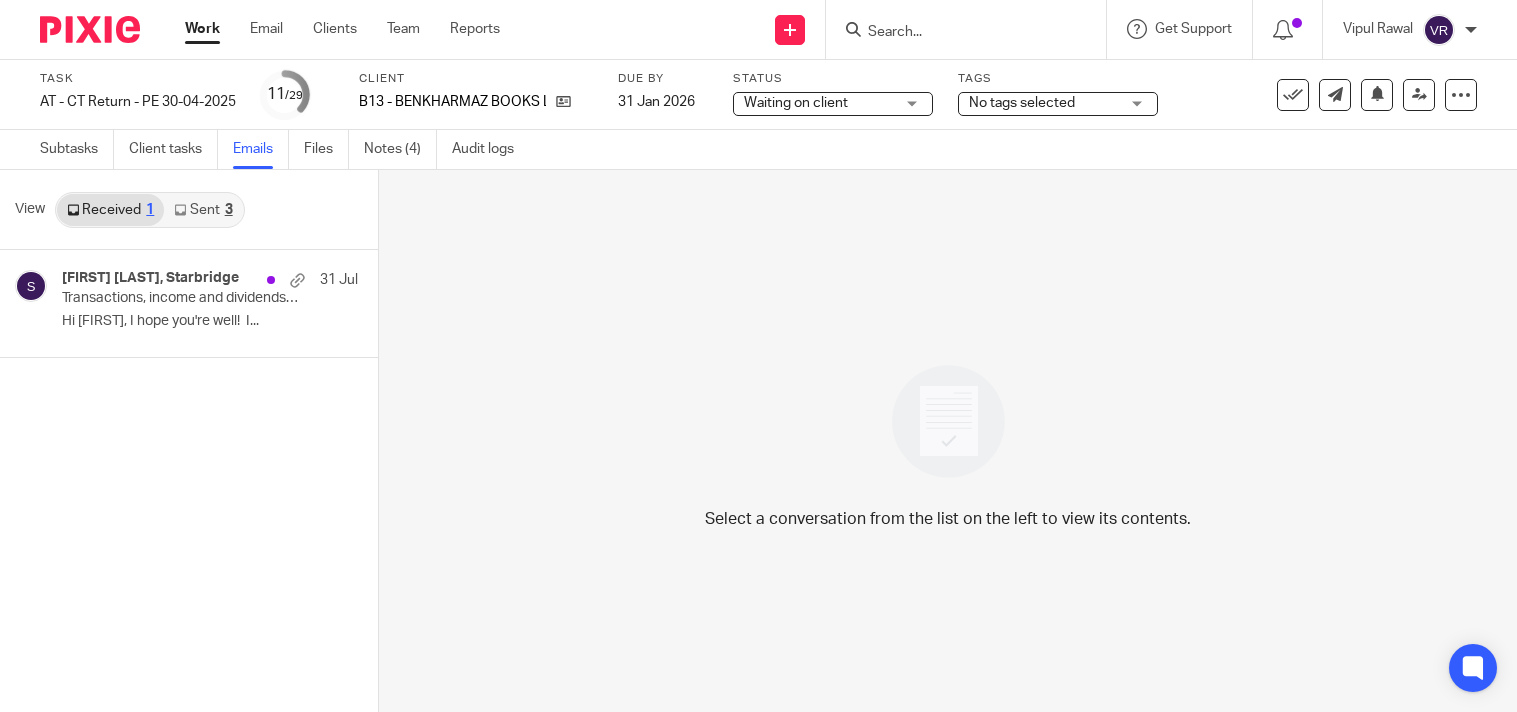 scroll, scrollTop: 0, scrollLeft: 0, axis: both 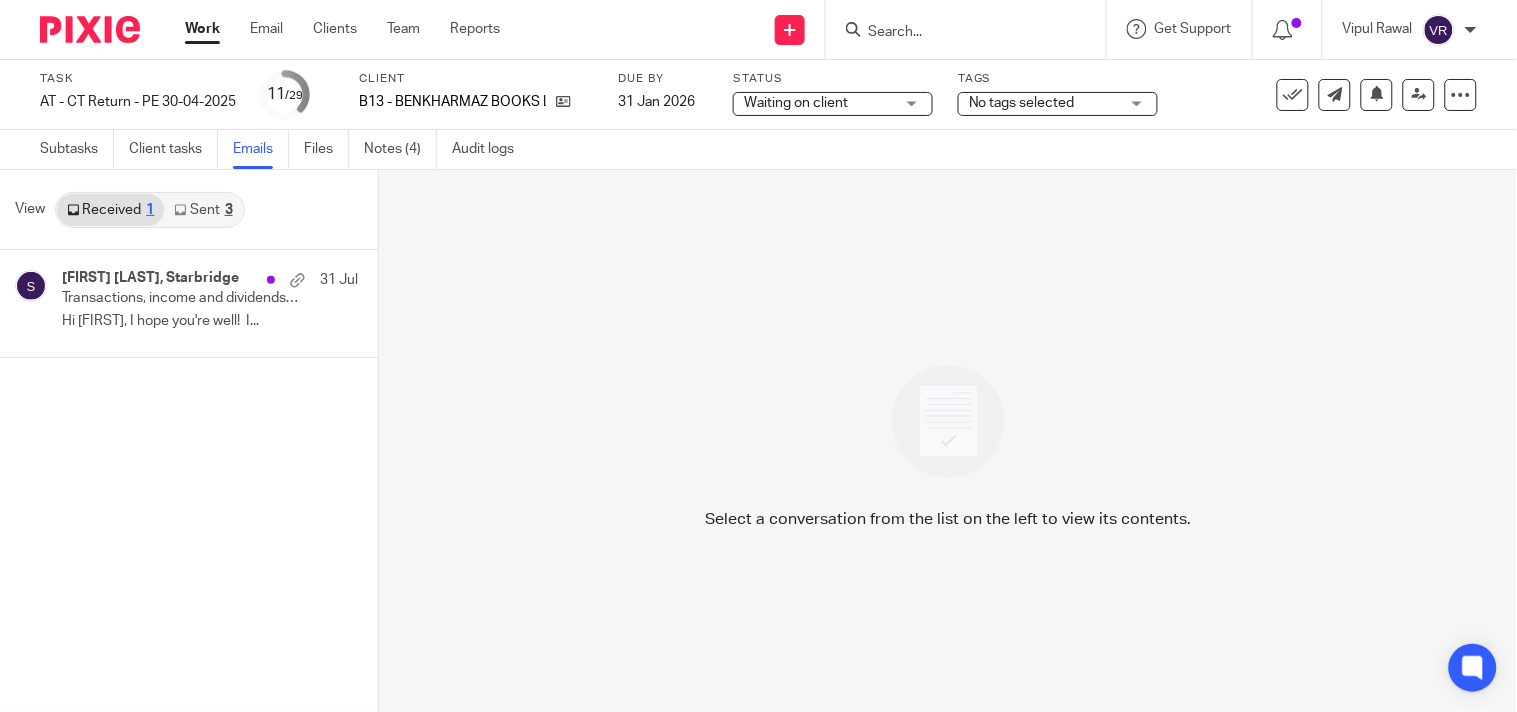 click on "Sent
3" at bounding box center (203, 210) 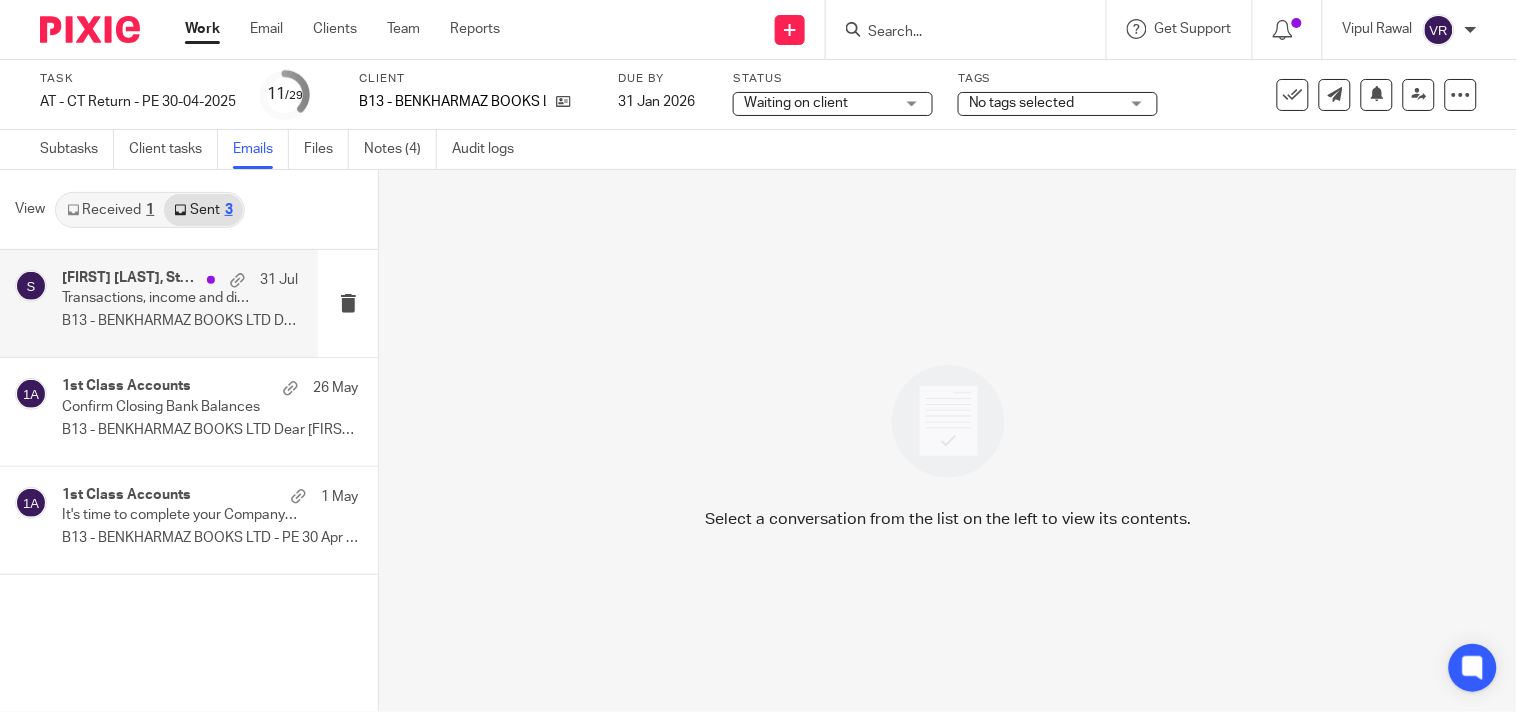 click on "B13 - BENKHARMAZ BOOKS LTD     Dear [FIRST], ..." at bounding box center [180, 321] 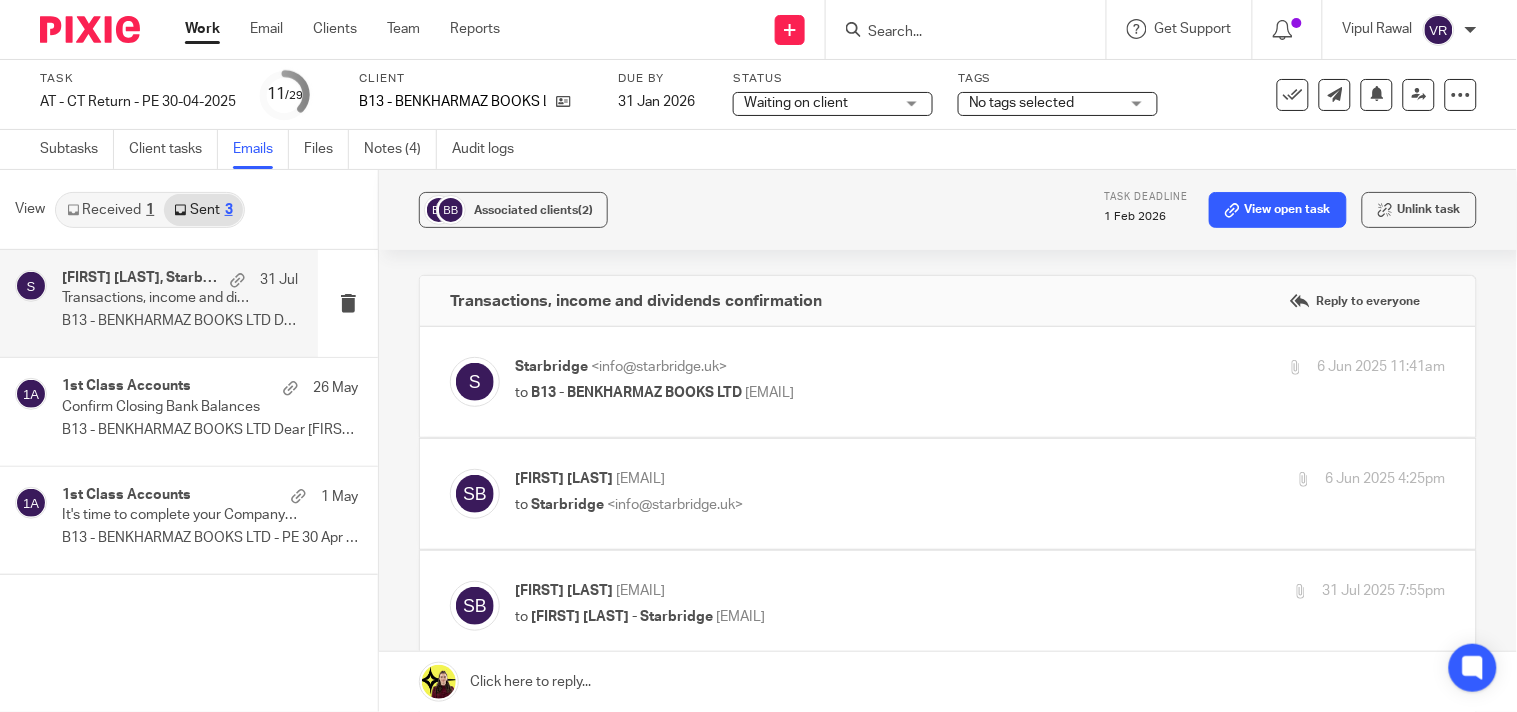 scroll, scrollTop: 0, scrollLeft: 0, axis: both 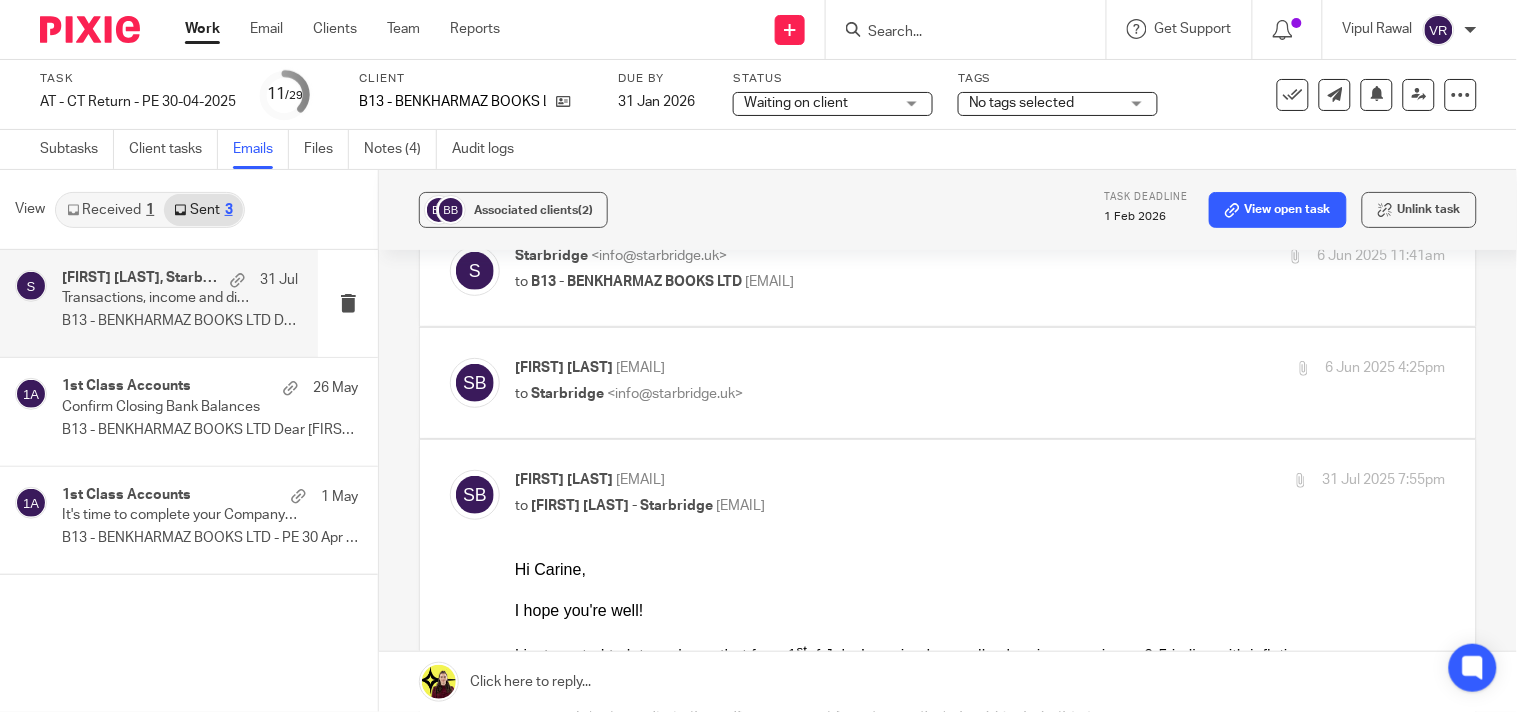 click on "[FIRST] [LAST]
[EMAIL]" at bounding box center (825, 368) 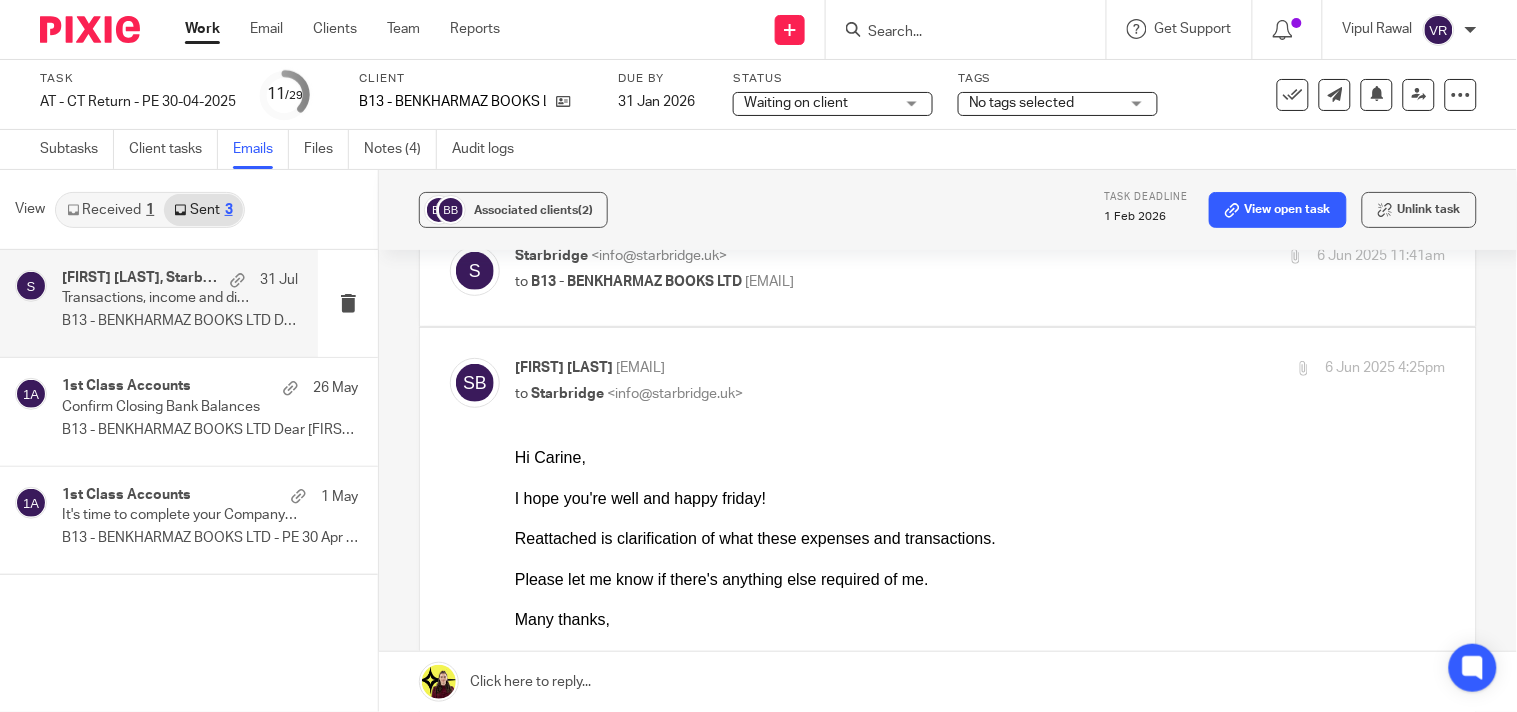 scroll, scrollTop: 0, scrollLeft: 0, axis: both 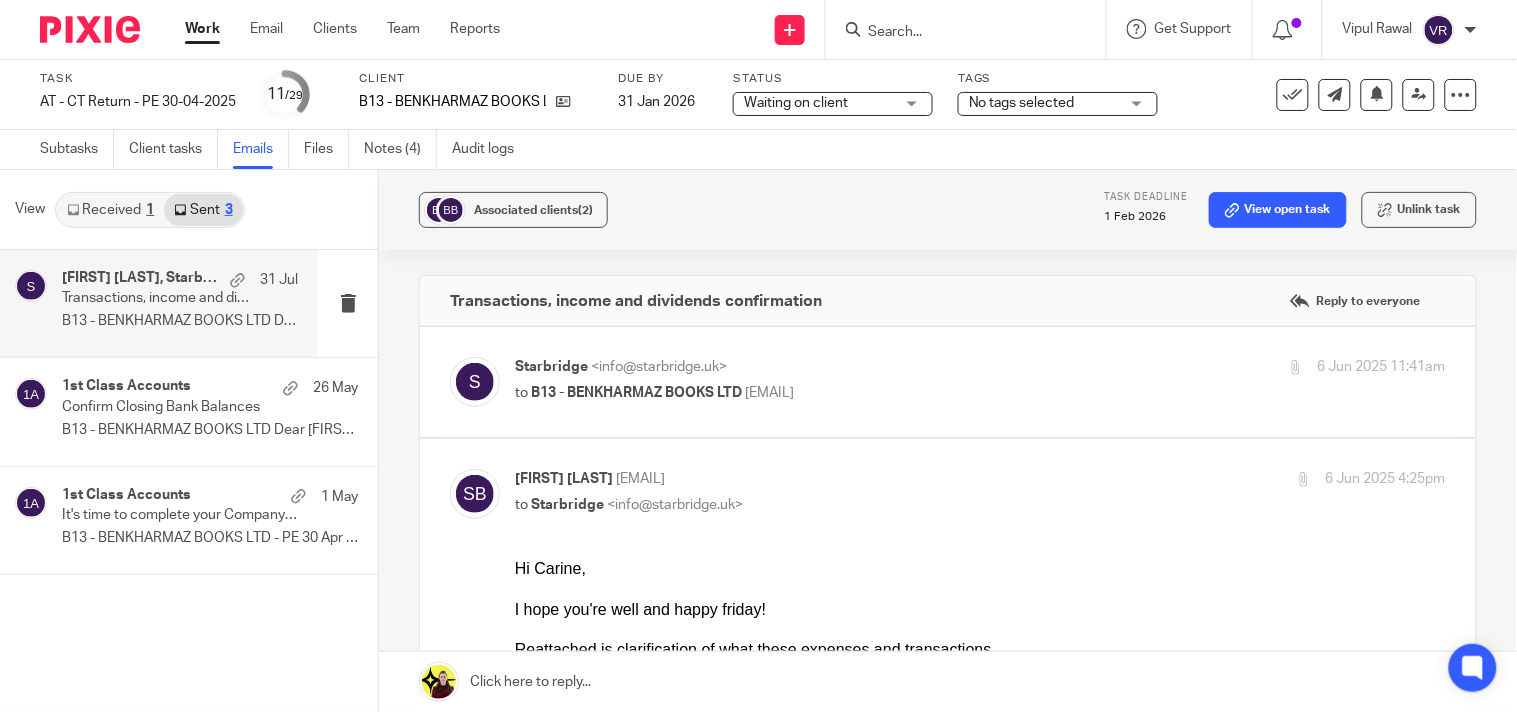 click on "to
B13 - BENKHARMAZ BOOKS LTD
[EMAIL]" at bounding box center (825, 393) 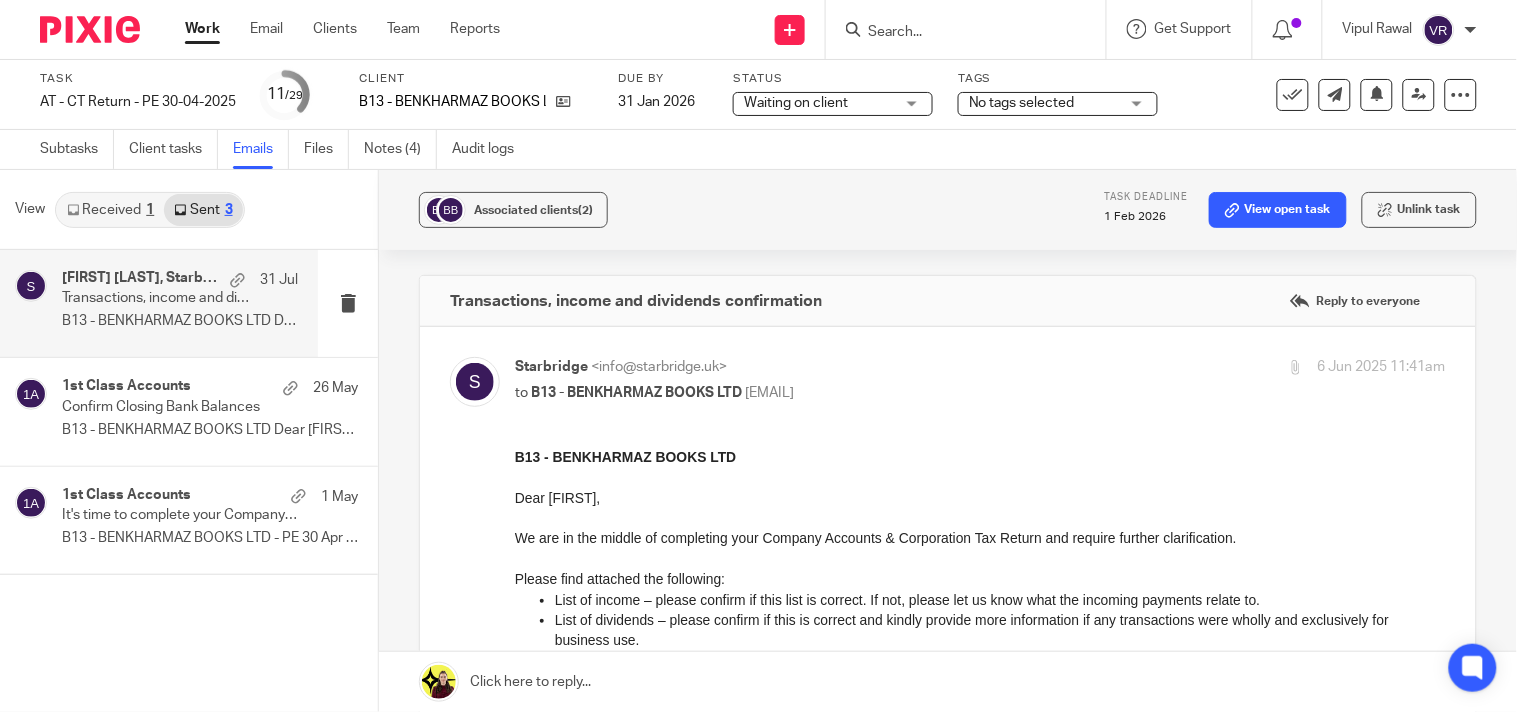 scroll, scrollTop: 0, scrollLeft: 0, axis: both 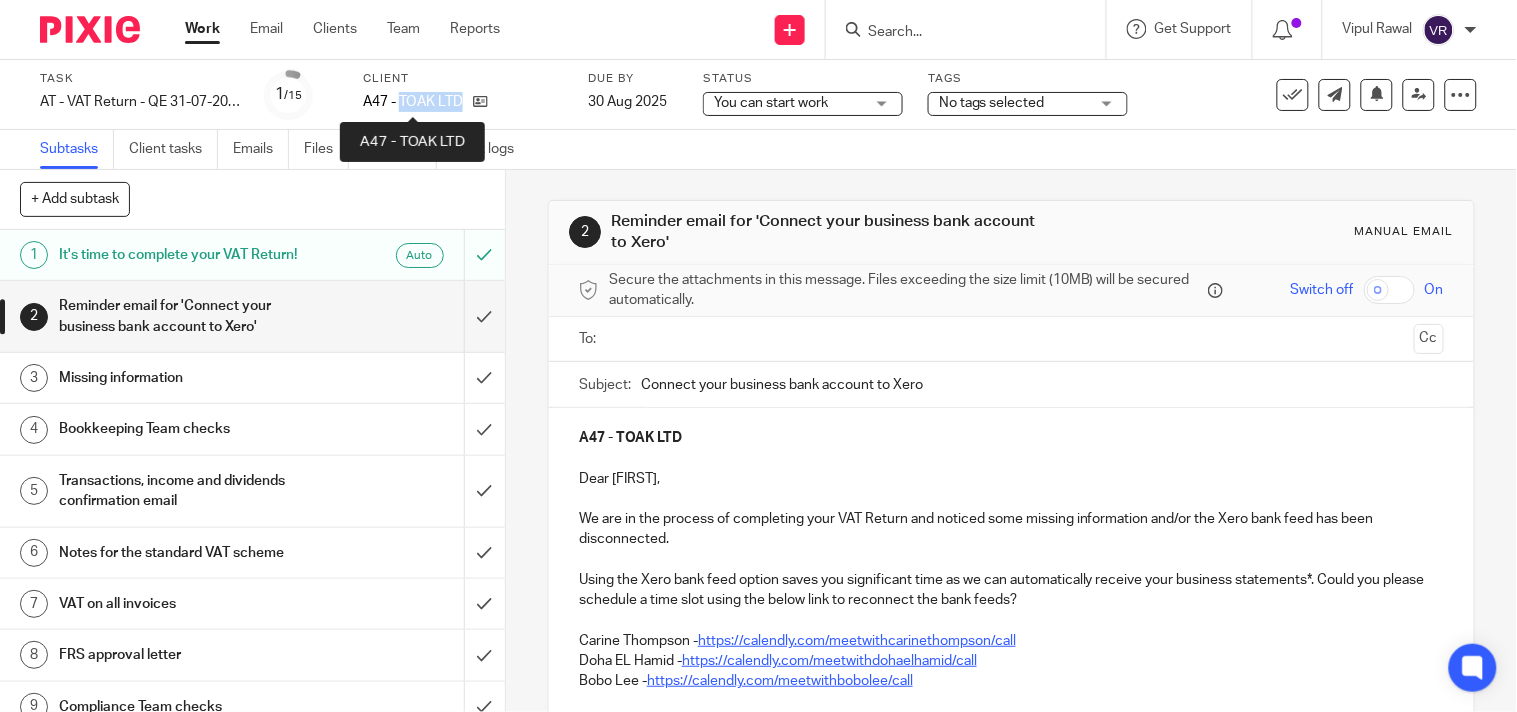 drag, startPoint x: 401, startPoint y: 97, endPoint x: 460, endPoint y: 95, distance: 59.03389 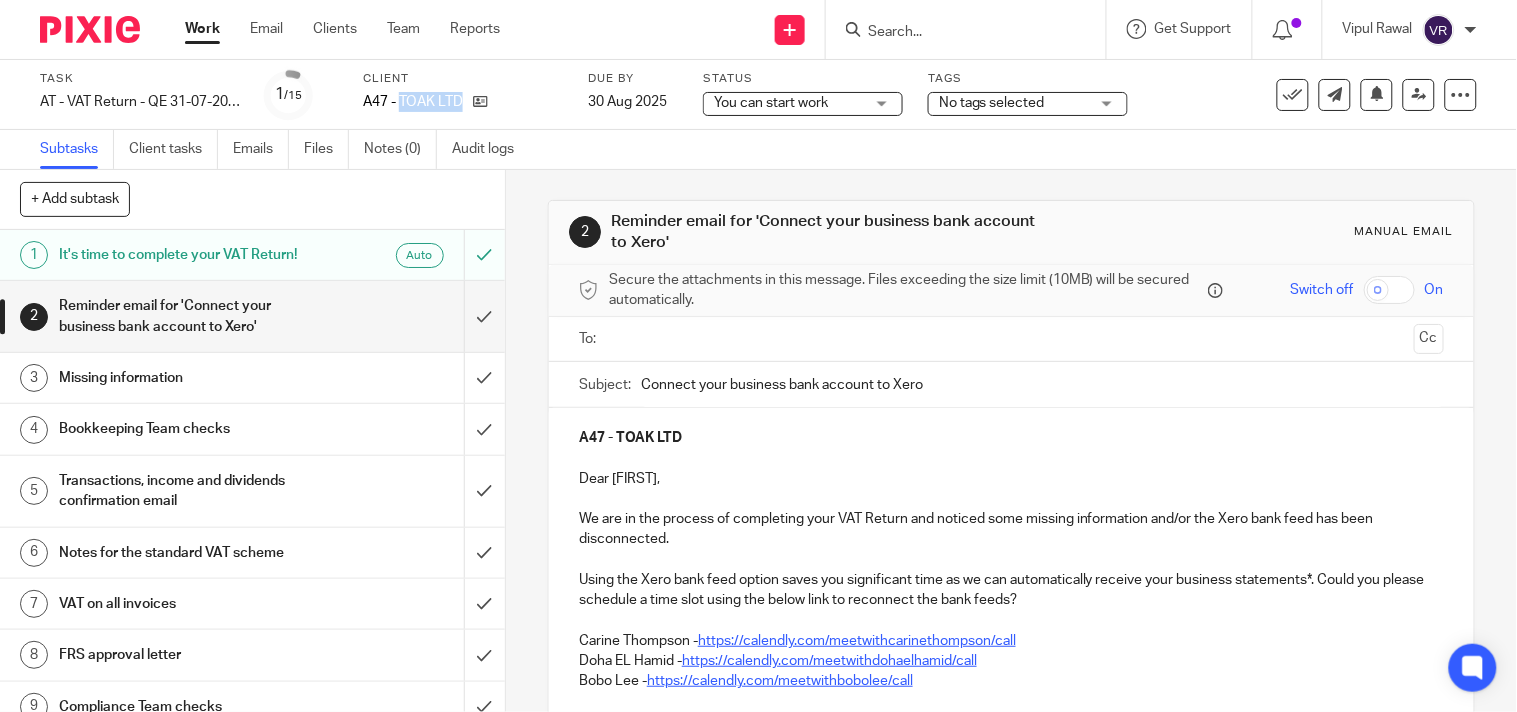 copy on "TOAK LTD" 